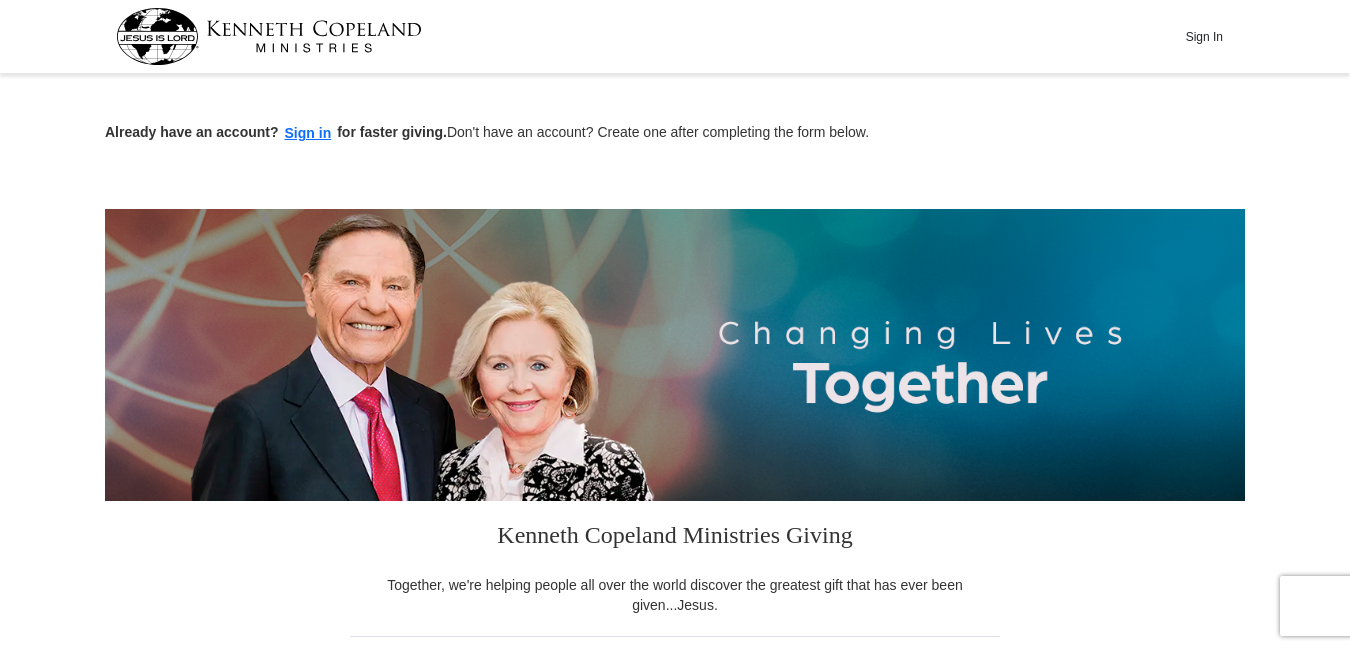 scroll, scrollTop: 0, scrollLeft: 0, axis: both 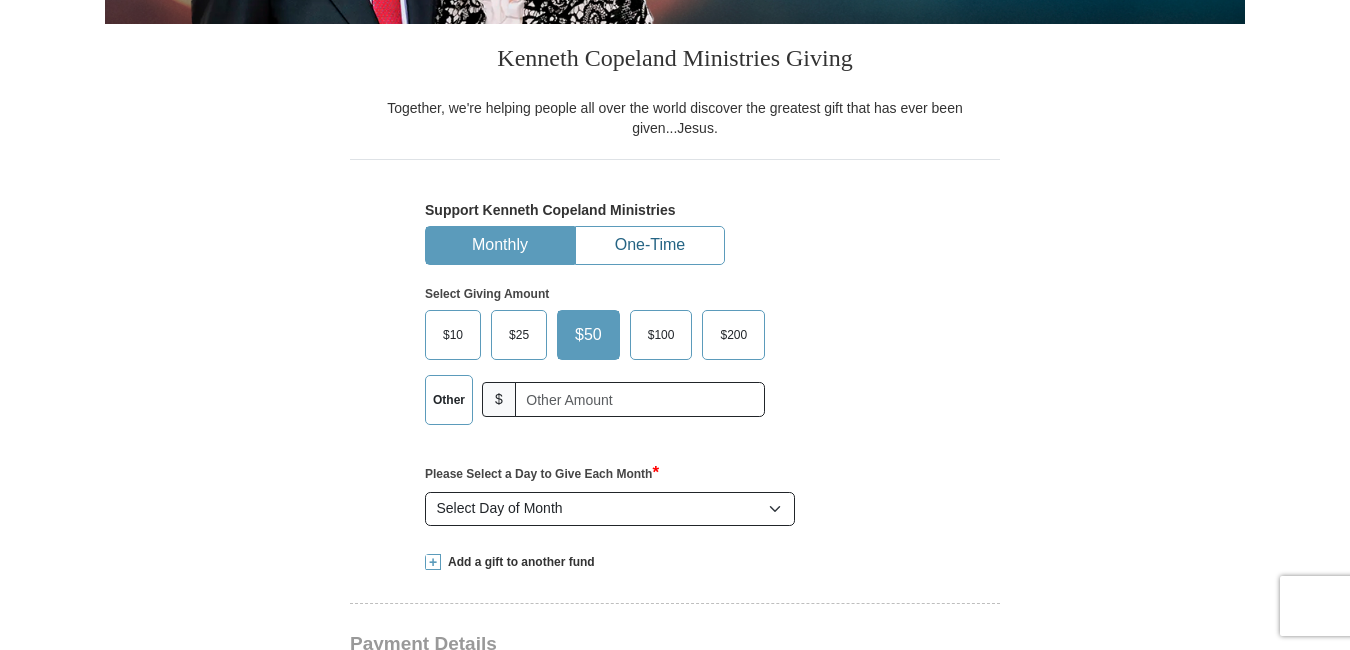 click on "One-Time" at bounding box center (650, 245) 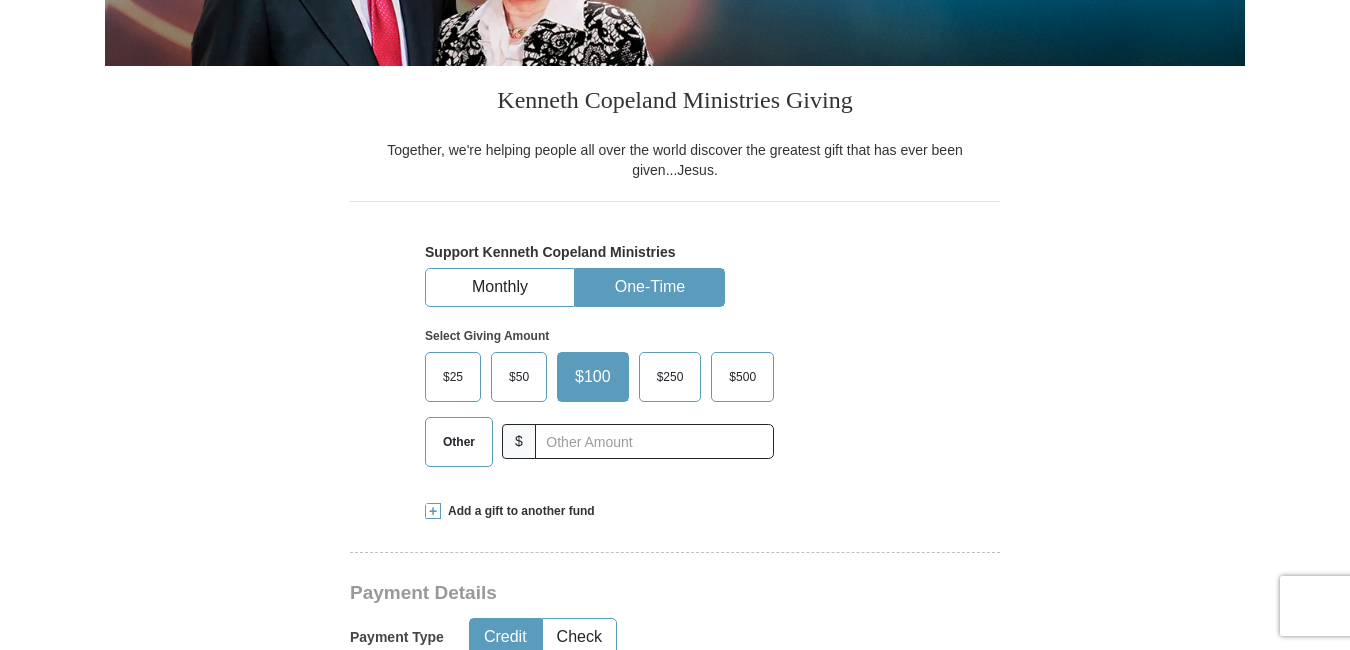 scroll, scrollTop: 441, scrollLeft: 0, axis: vertical 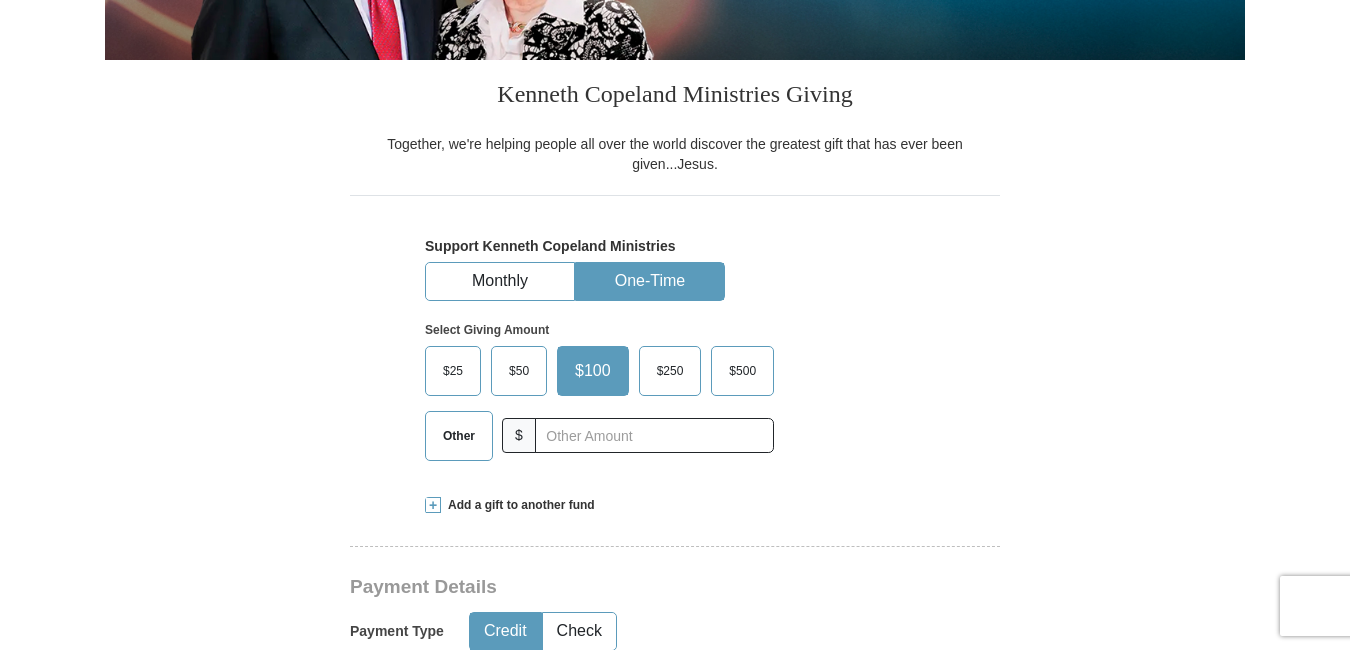 click on "$50" at bounding box center (519, 371) 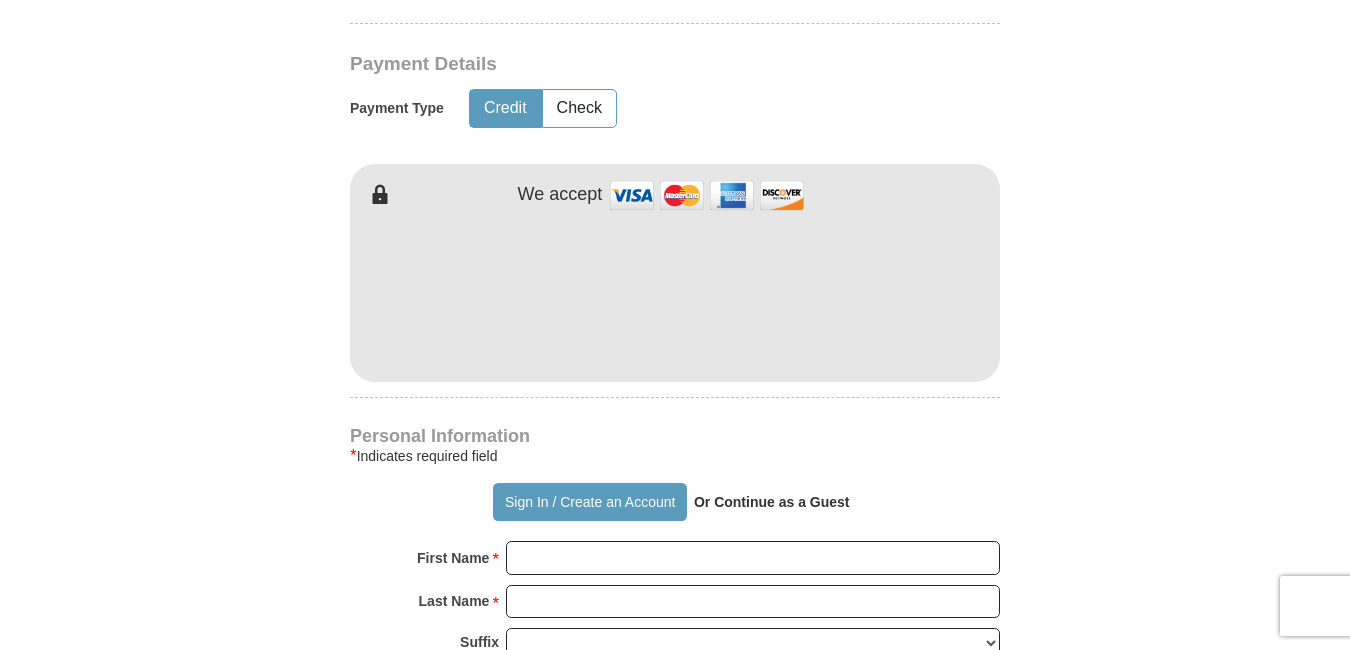 scroll, scrollTop: 976, scrollLeft: 0, axis: vertical 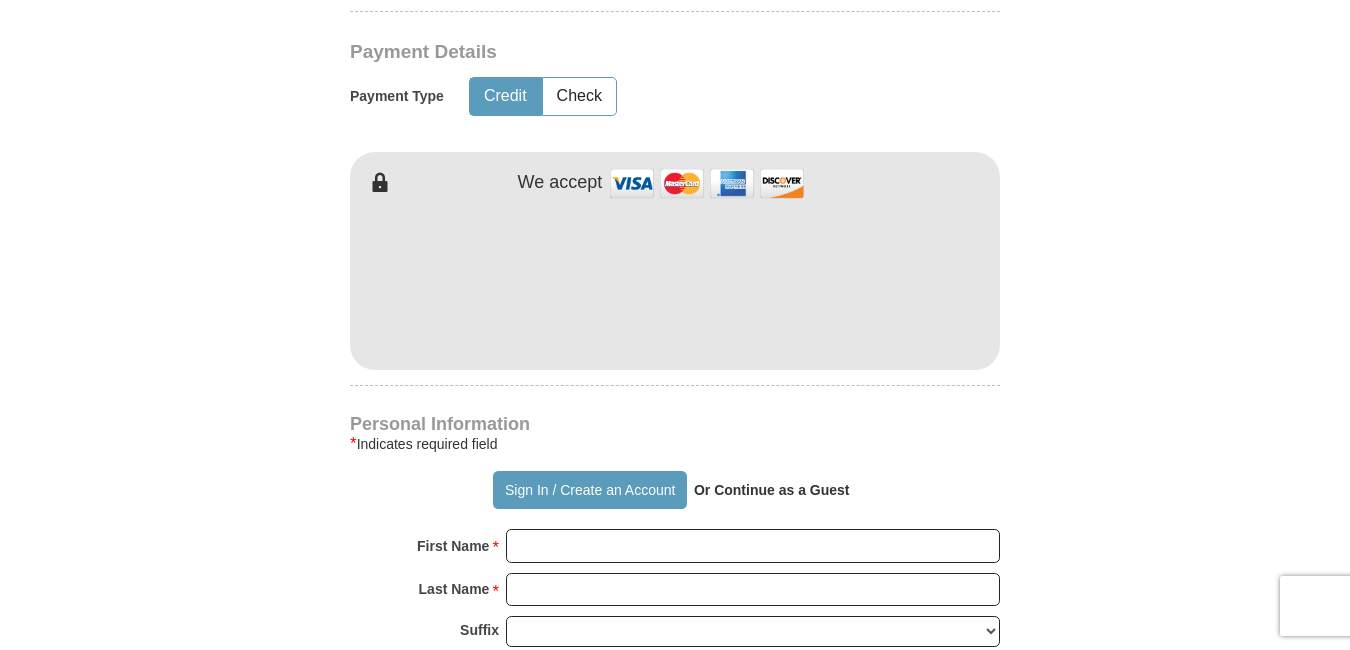 click on "Already have an account? Sign in for faster giving.  Don't have an account?  Create one after completing the form below.
Kenneth Copeland Ministries Giving
Together, we're helping people all over the world discover the greatest gift that has ever been given...Jesus.
Support Kenneth Copeland Ministries
Monthly
One-Time
Select Giving Amount
Amount must be a valid number
$25" at bounding box center [675, 328] 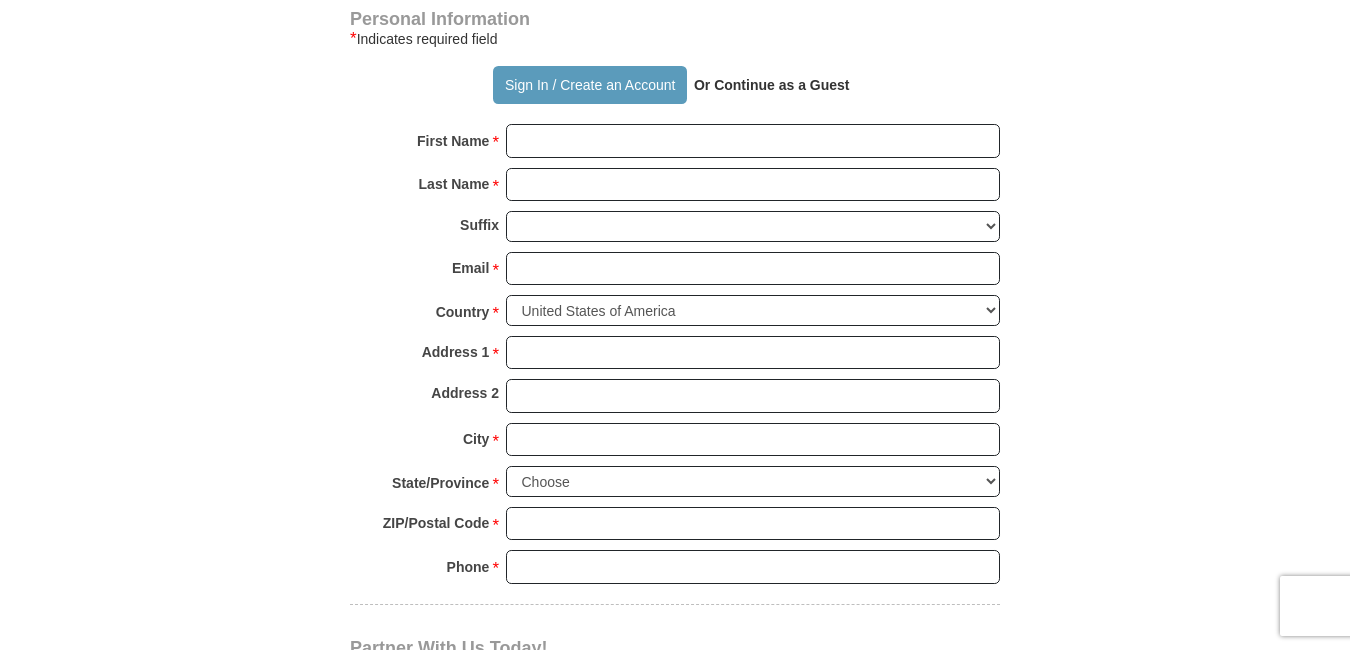 scroll, scrollTop: 1387, scrollLeft: 0, axis: vertical 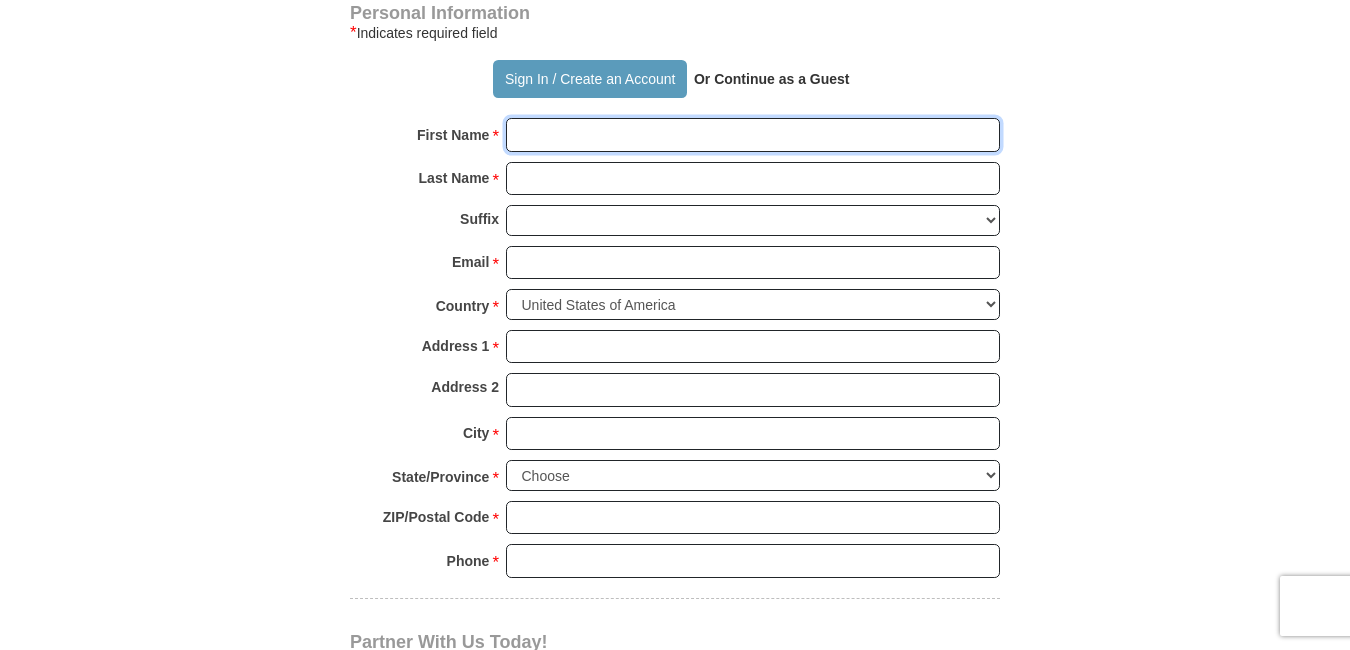 click on "First Name
*" at bounding box center (753, 135) 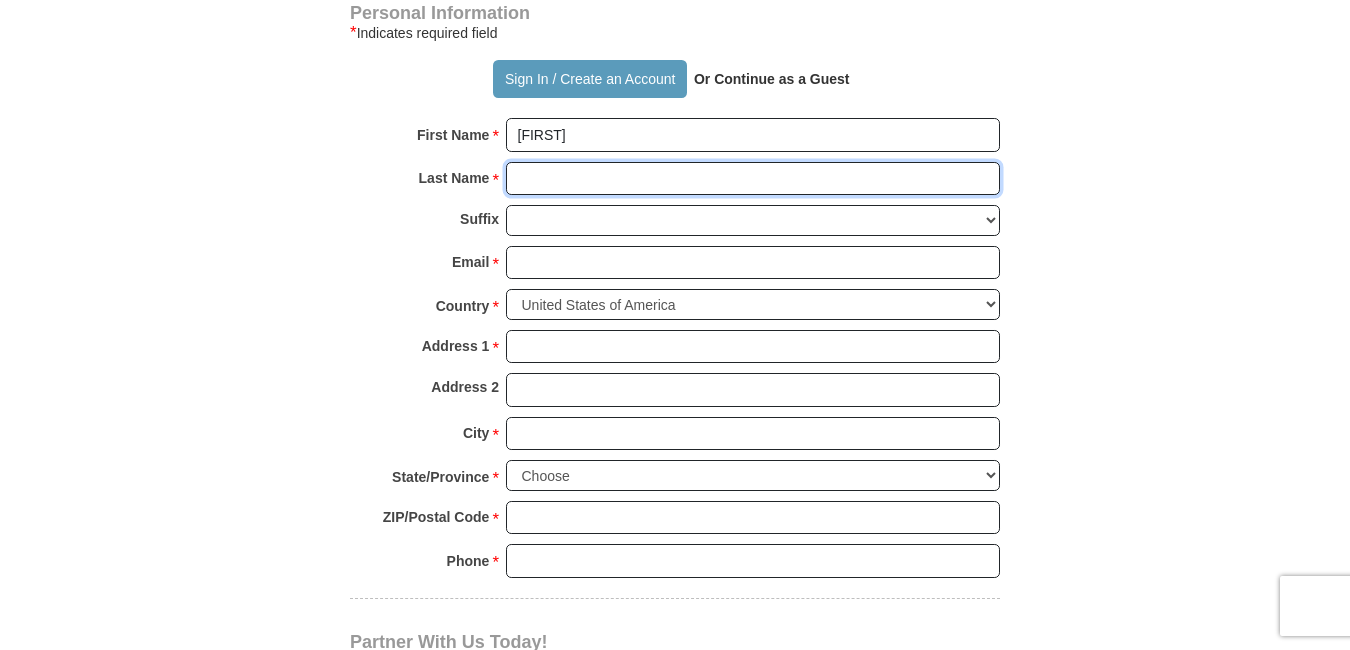 type on "[LAST]" 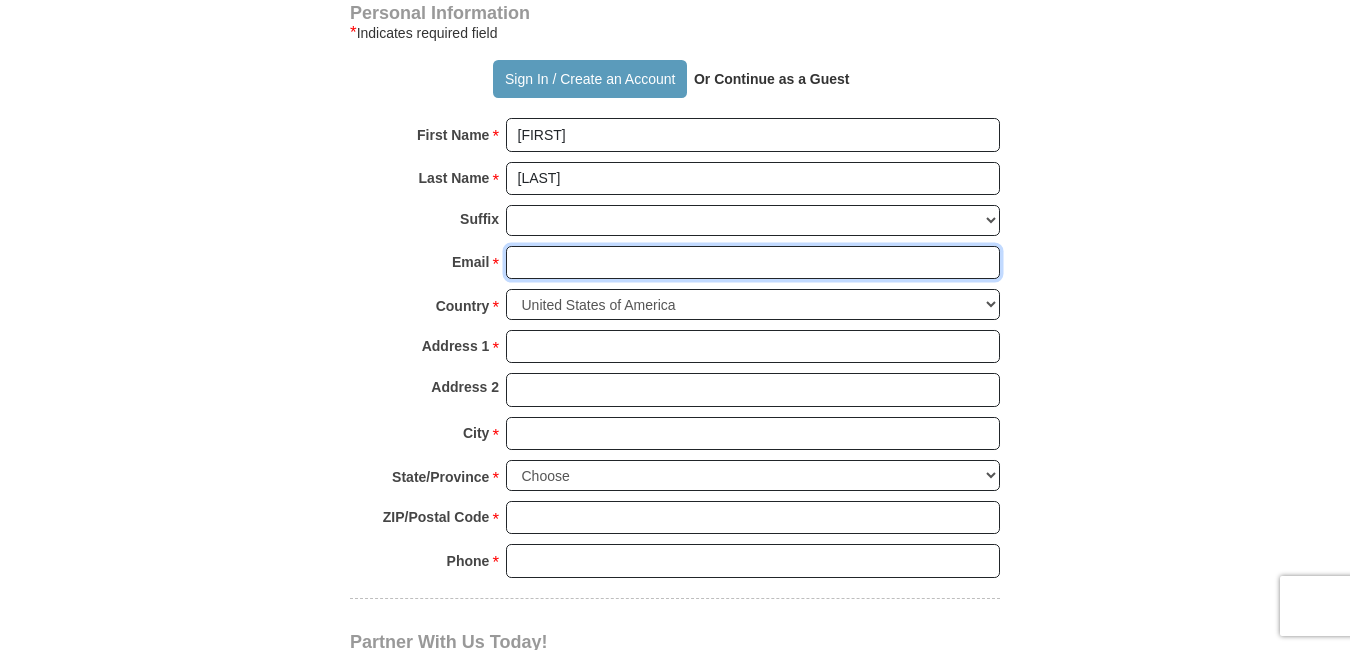 type on "StephenMMcCrary@example.com" 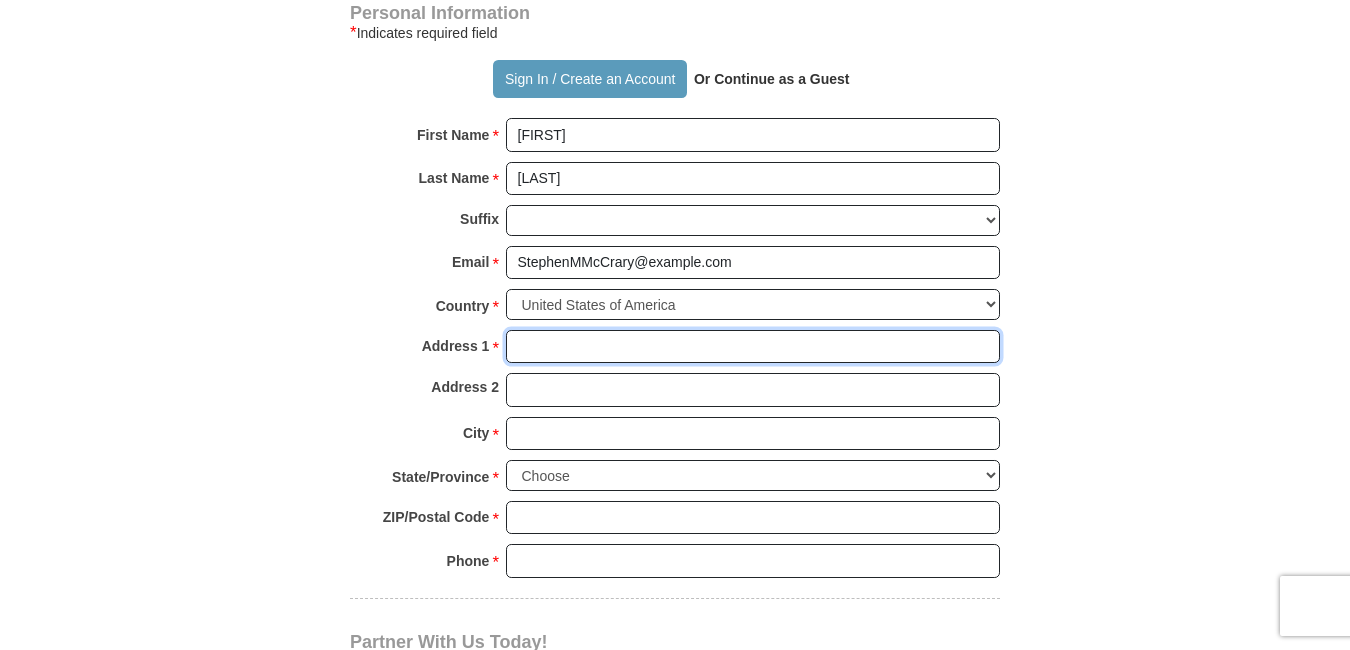 type on "P.O. Box 663" 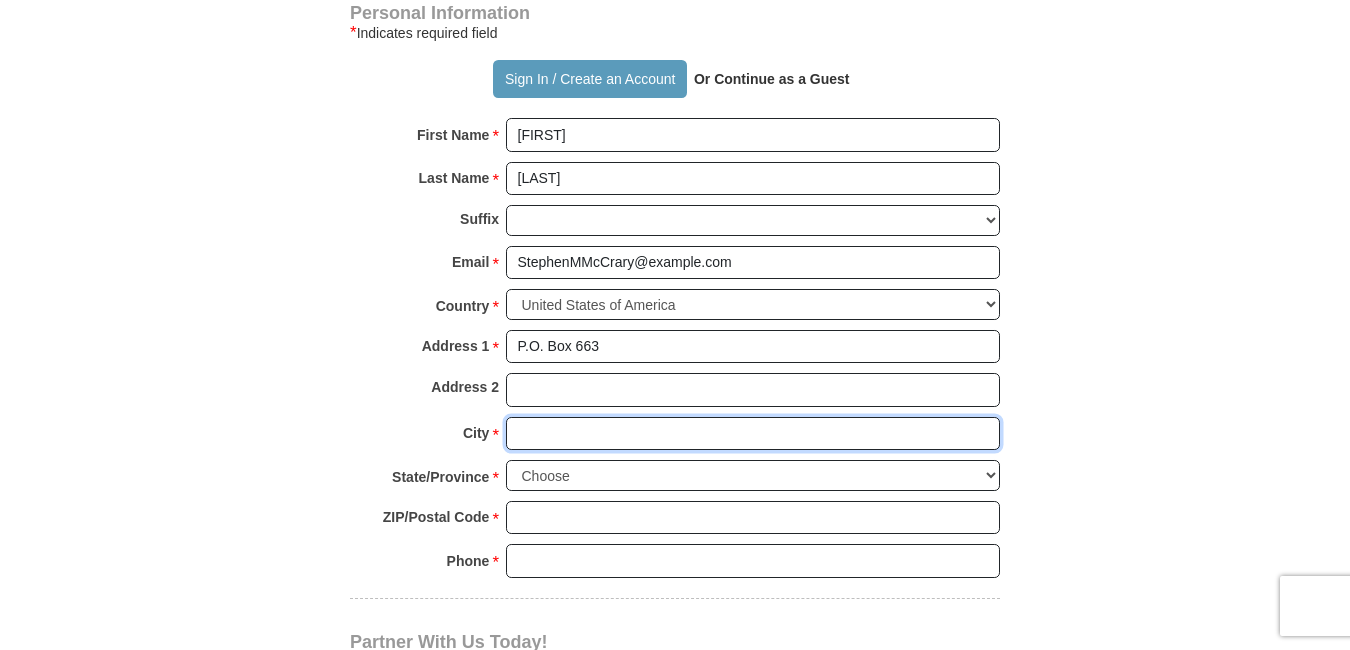 type on "[CITY]" 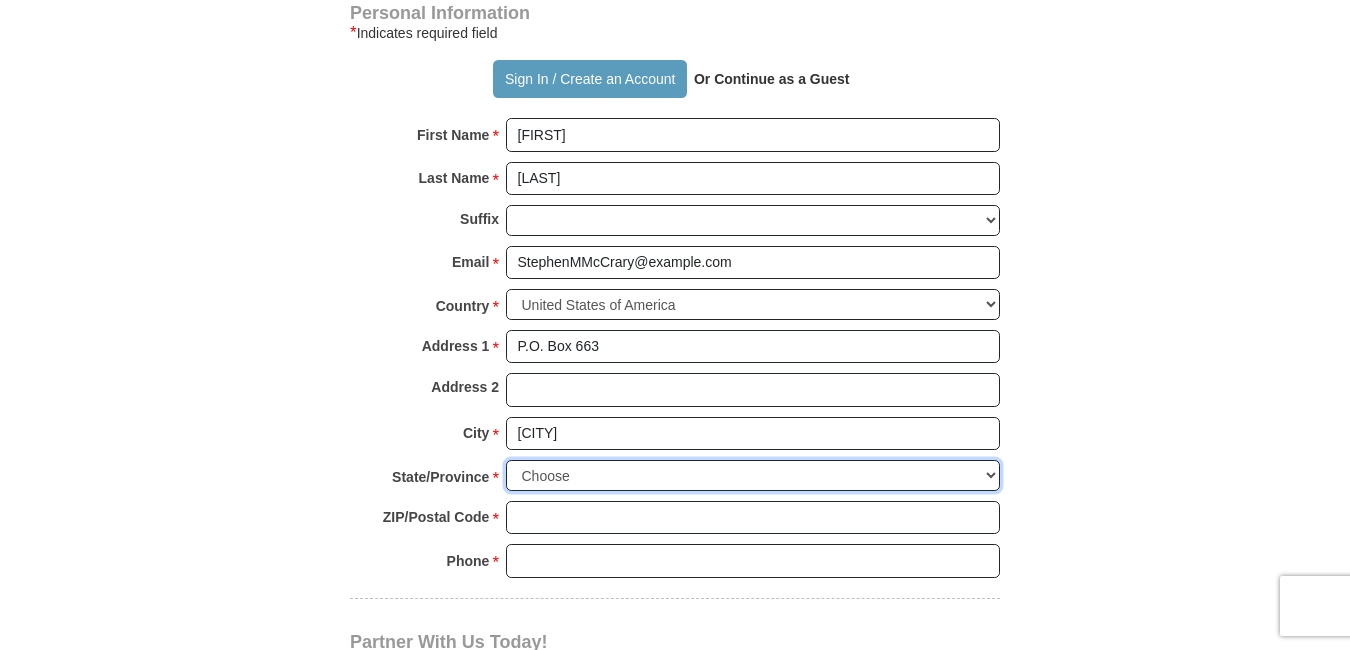 select on "MO" 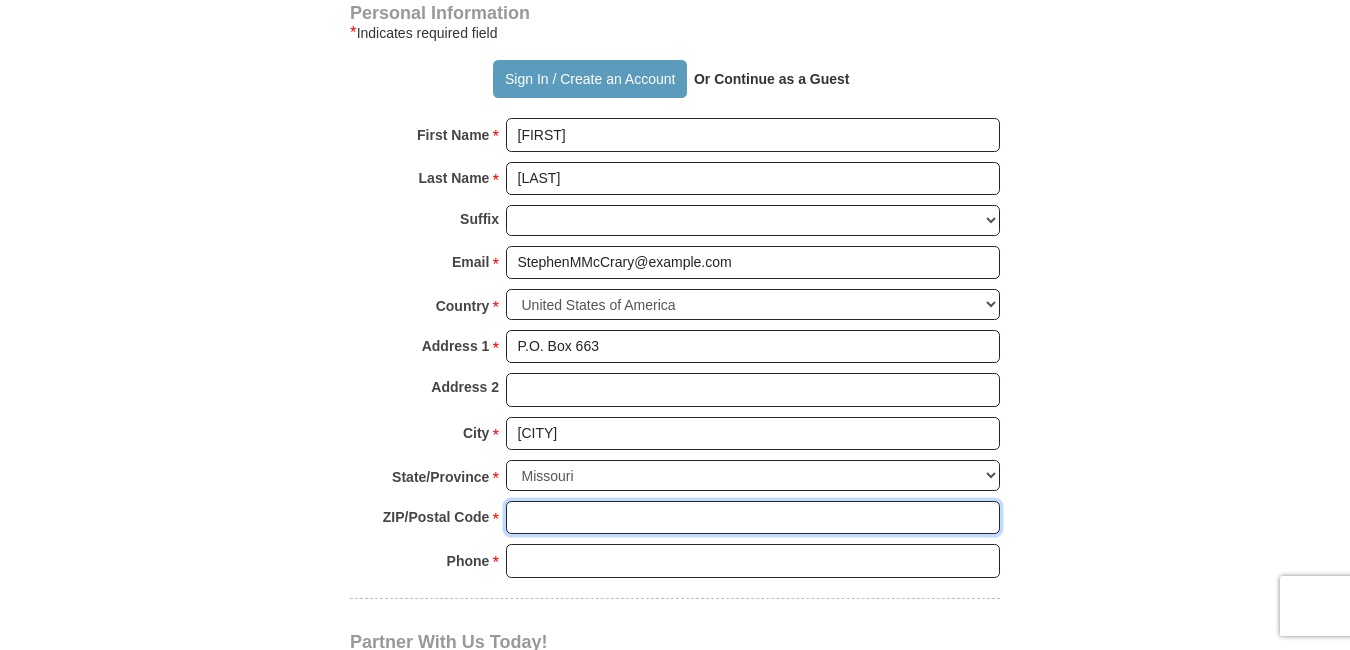 type on "63366" 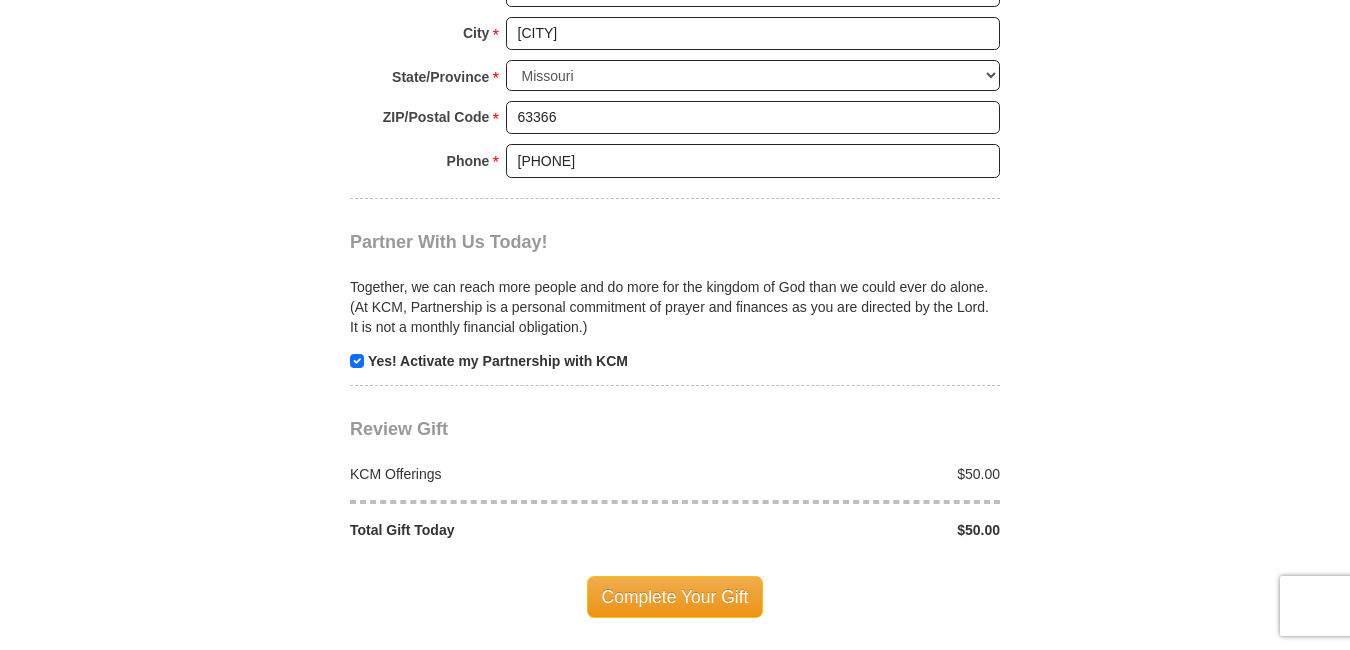 scroll, scrollTop: 1805, scrollLeft: 0, axis: vertical 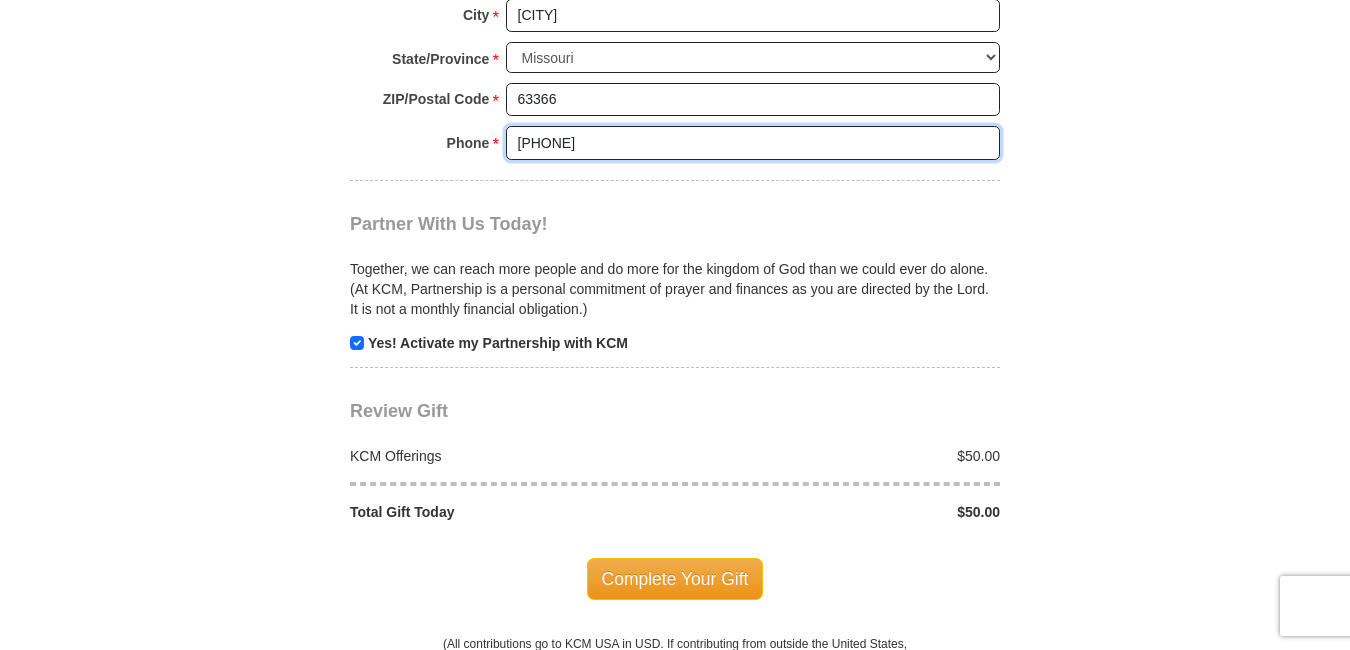 click on "[PHONE]" at bounding box center [753, 143] 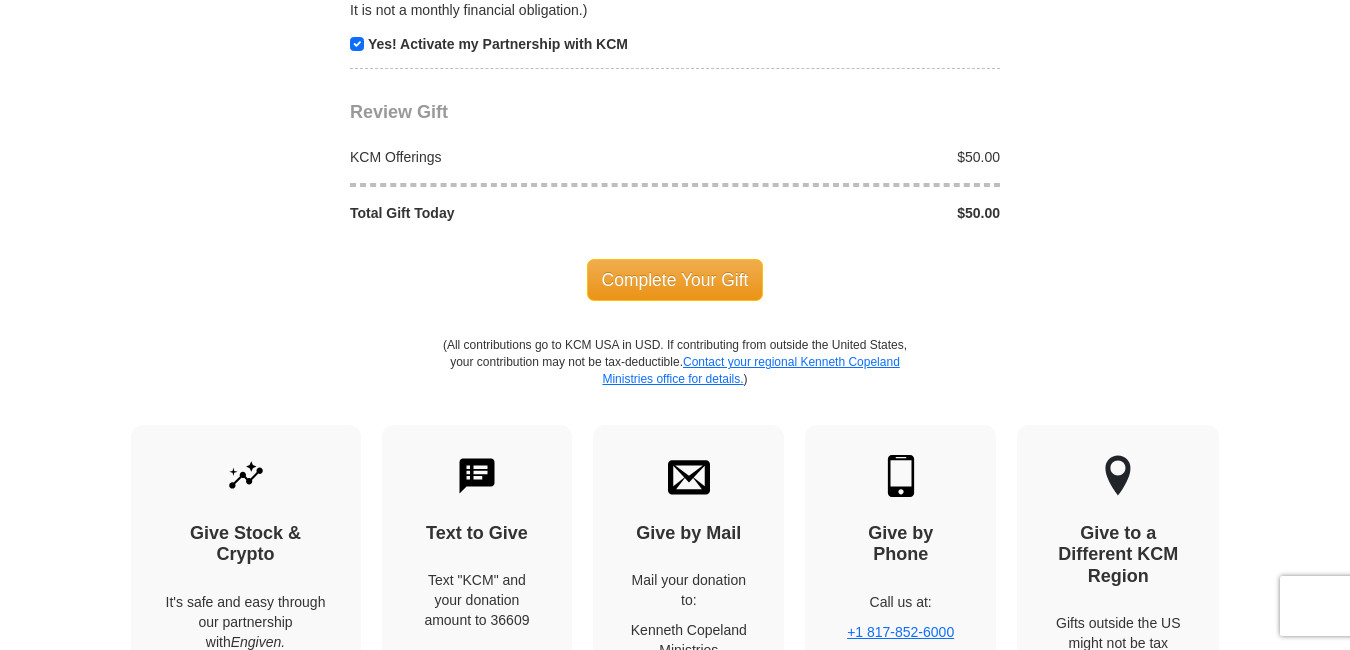 scroll, scrollTop: 2105, scrollLeft: 0, axis: vertical 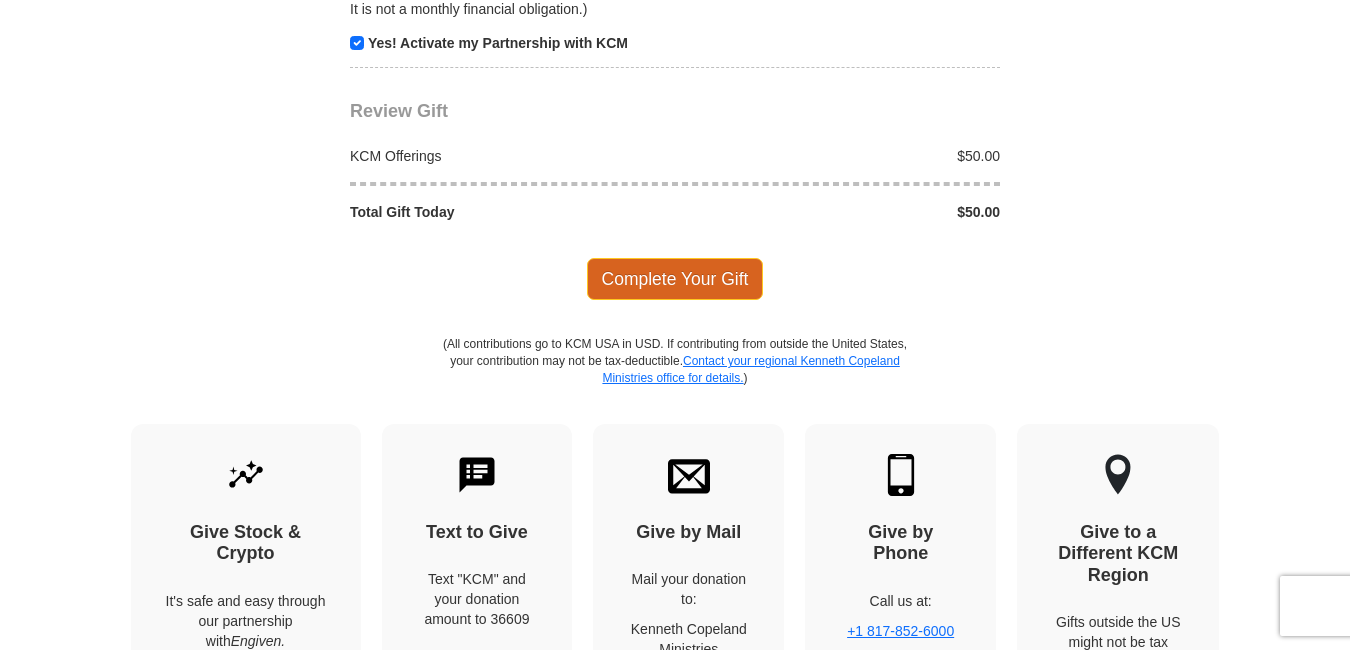 type on "[PHONE]" 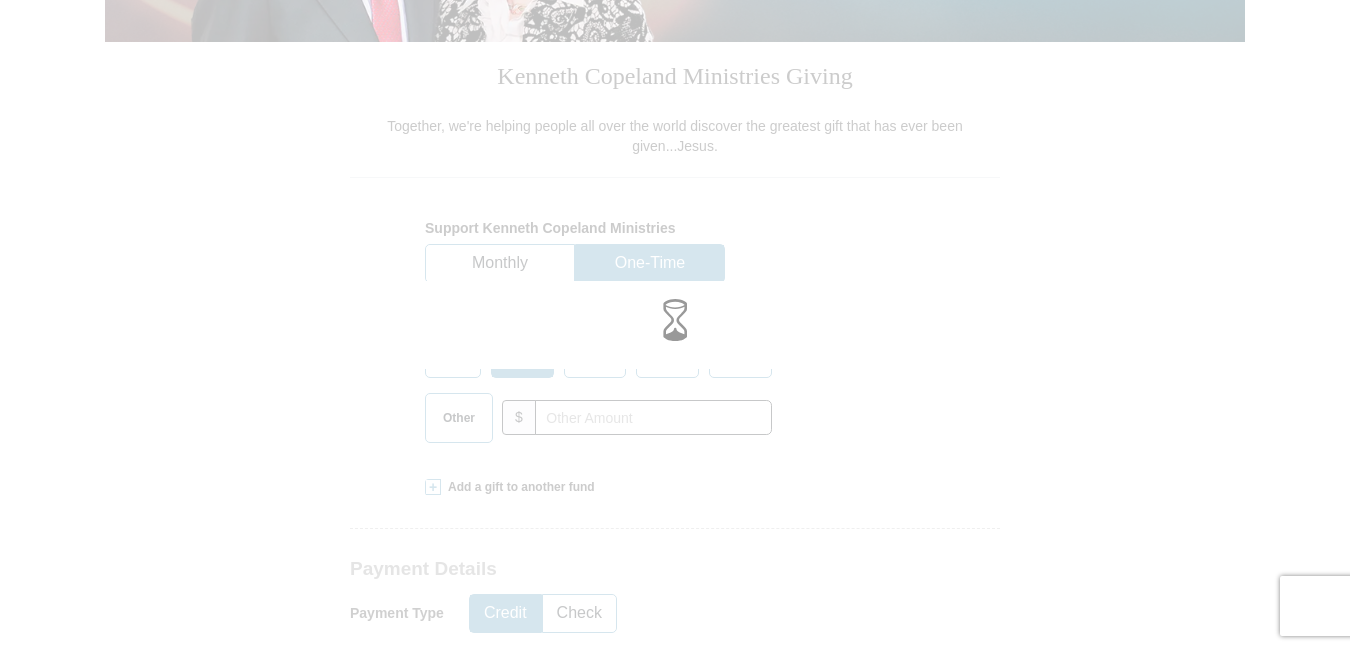 scroll, scrollTop: 0, scrollLeft: 0, axis: both 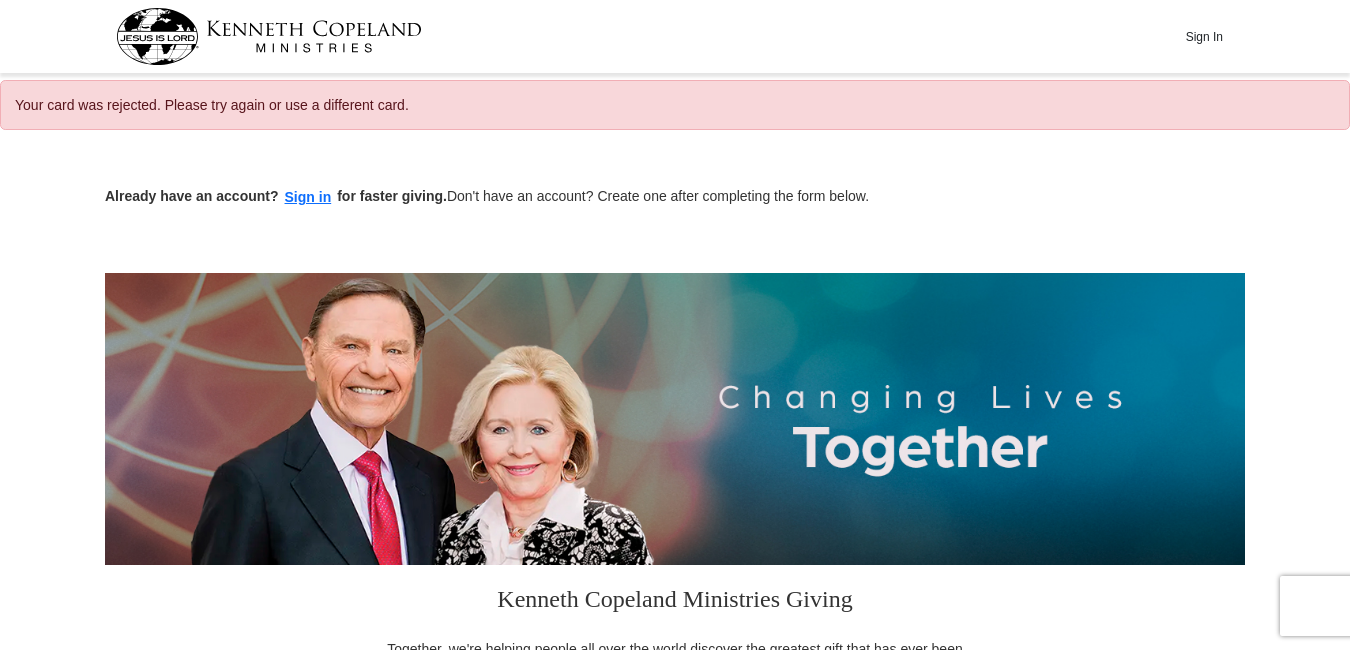 select on "MO" 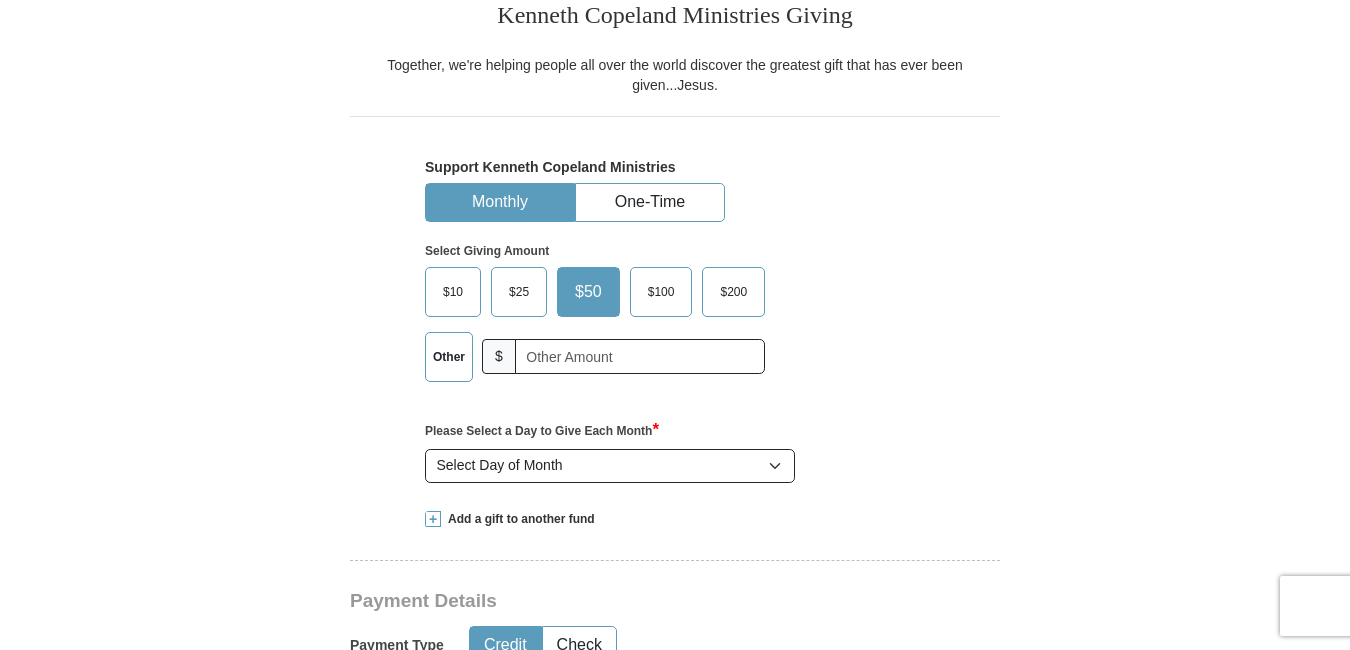 scroll, scrollTop: 675, scrollLeft: 0, axis: vertical 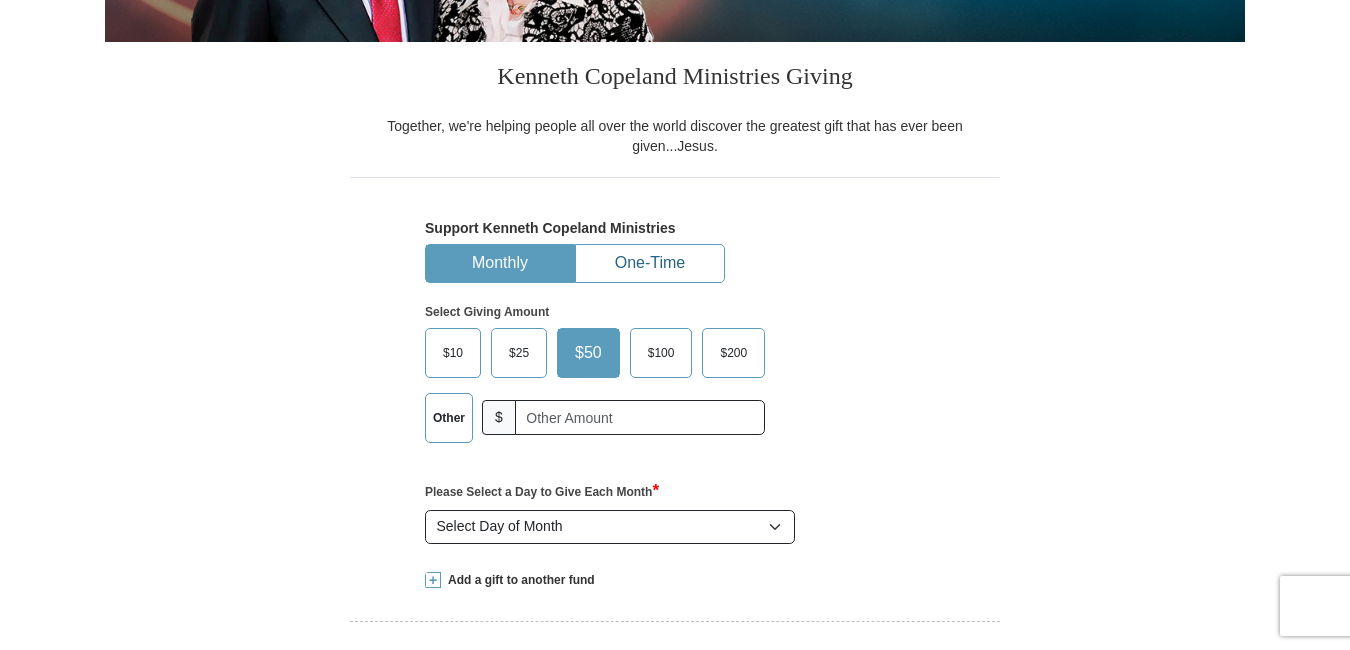 click on "One-Time" at bounding box center [650, 263] 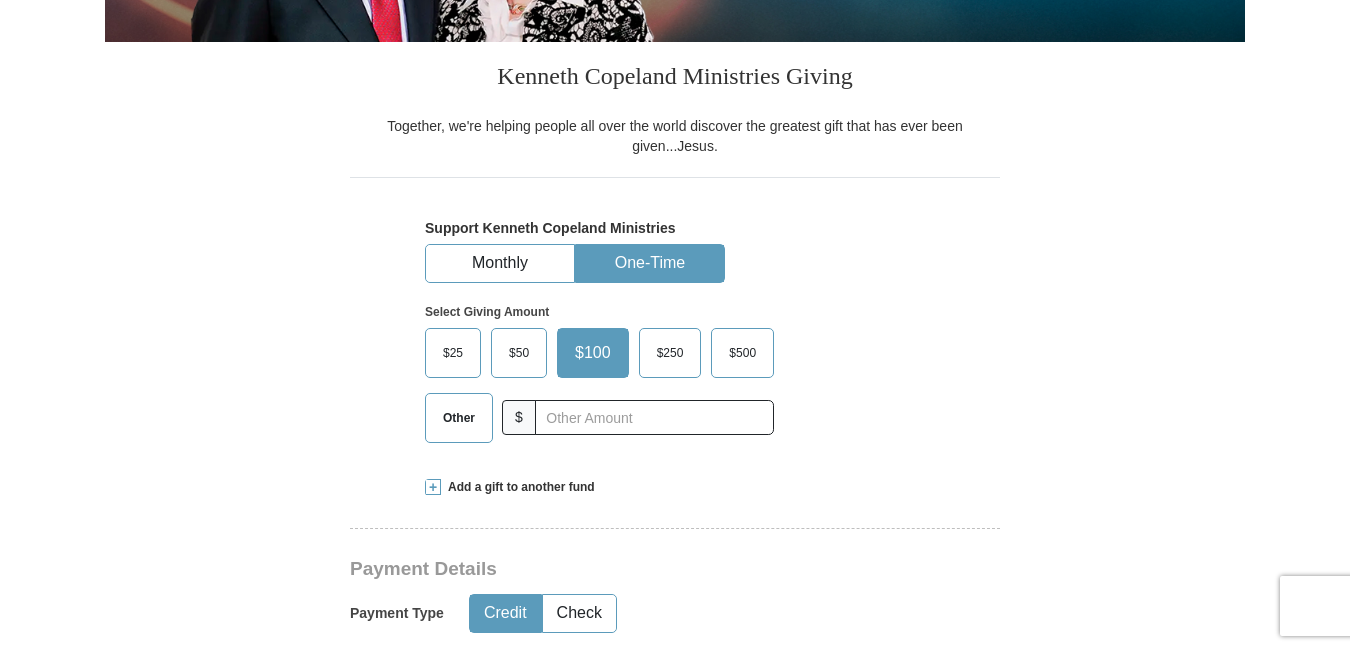 click on "$50" at bounding box center [519, 353] 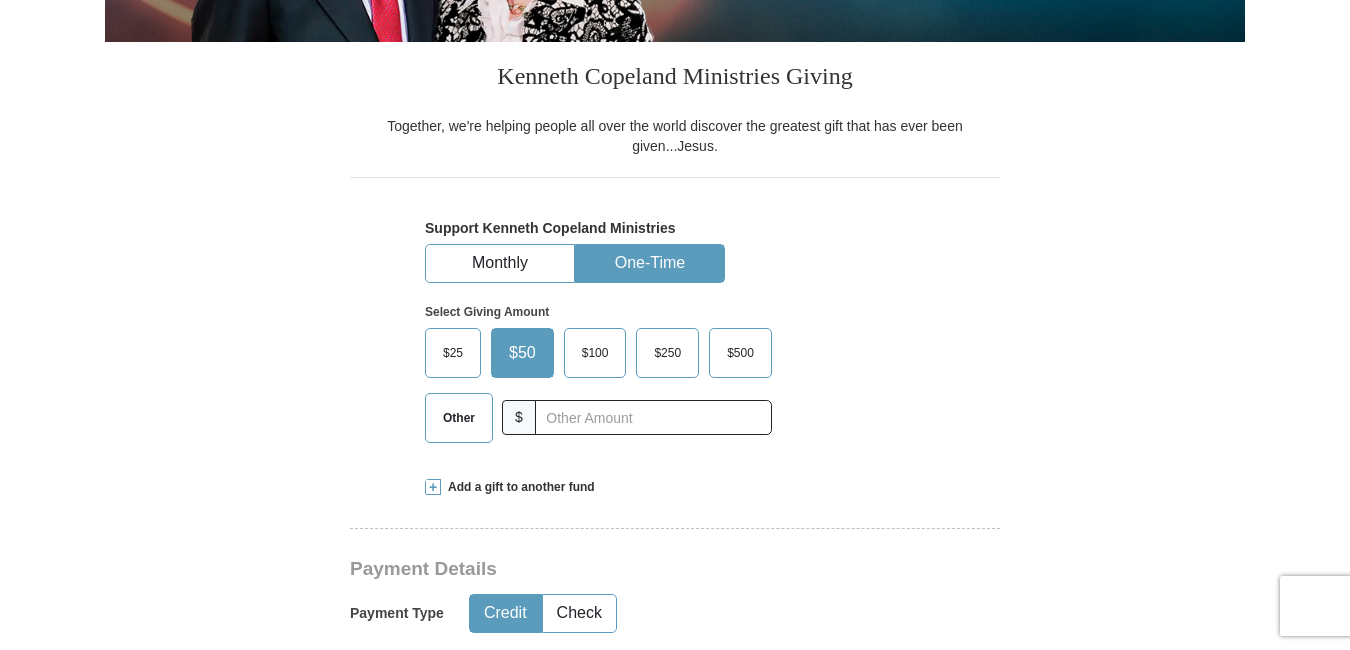 drag, startPoint x: 1349, startPoint y: 176, endPoint x: 1345, endPoint y: 199, distance: 23.345236 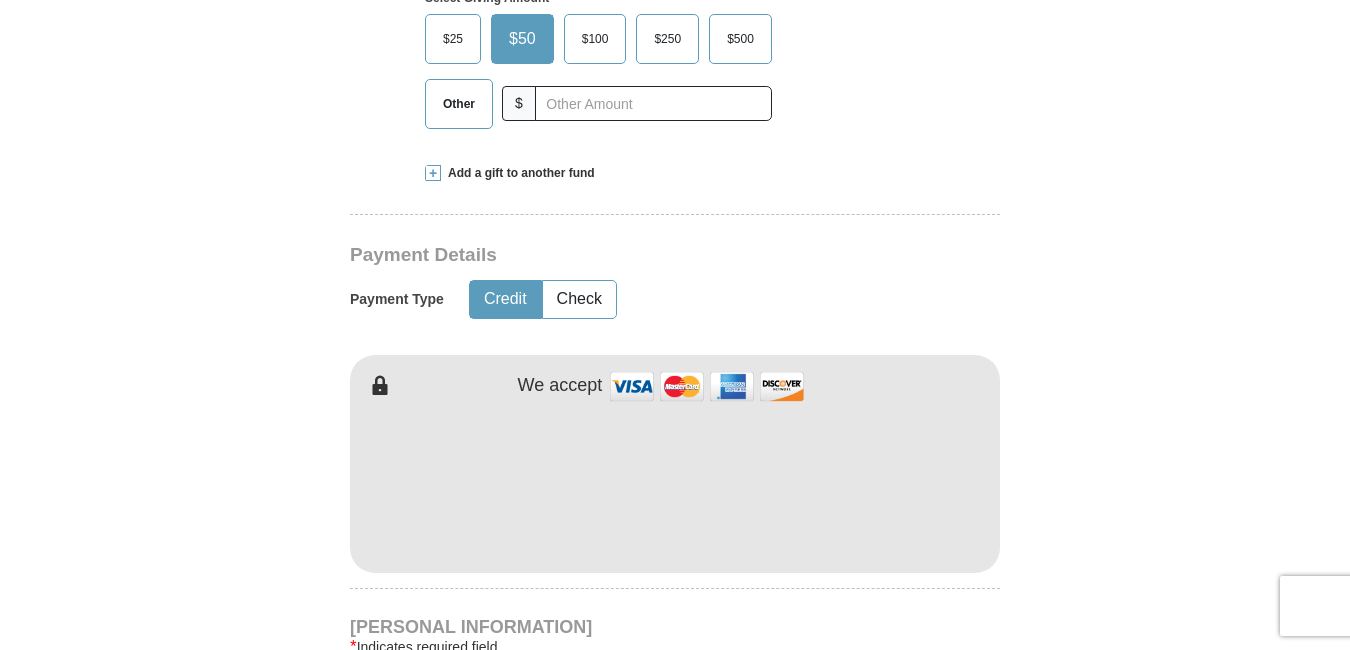 scroll, scrollTop: 956, scrollLeft: 0, axis: vertical 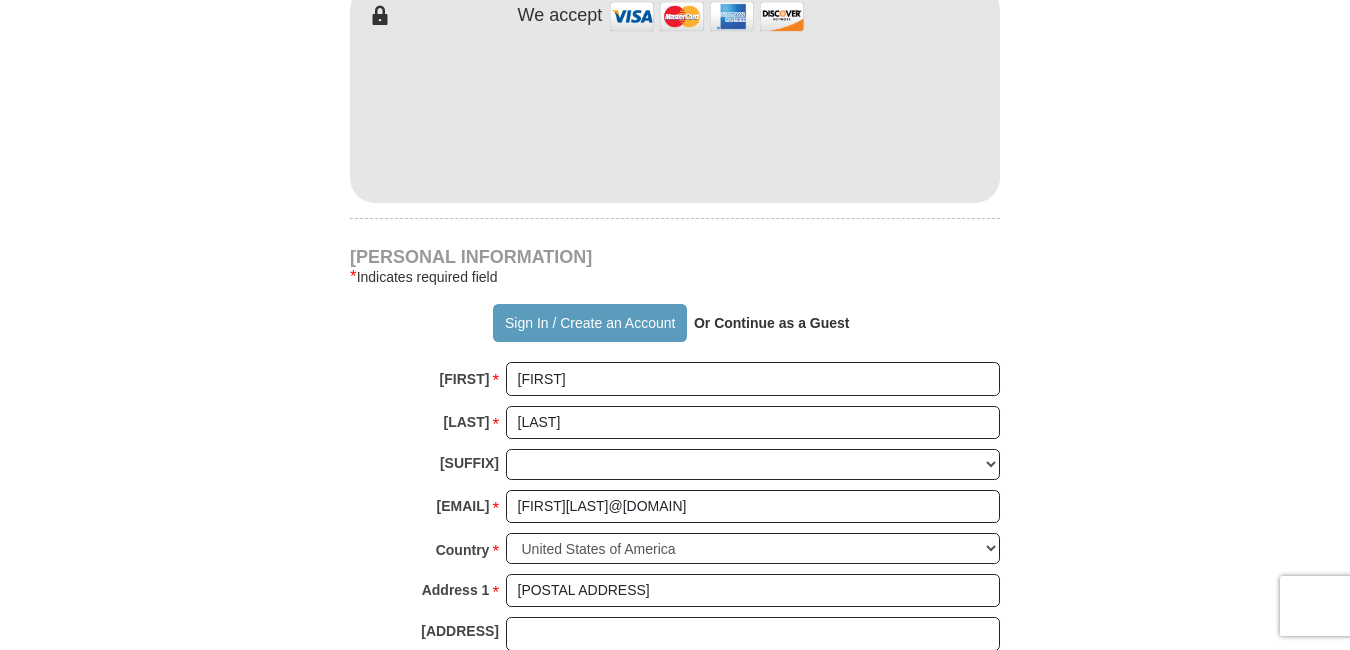 click on "Sign In
Your card was rejected.  Please try again or use a different card.
Already have an account? Sign in for faster giving.  Don't have an account?  Create one after completing the form below.
Kenneth Copeland Ministries Giving
Together, we're helping people all over the world discover the greatest gift that has ever been given...Jesus.
Support Kenneth Copeland Ministries
Monthly
$25" at bounding box center (675, 643) 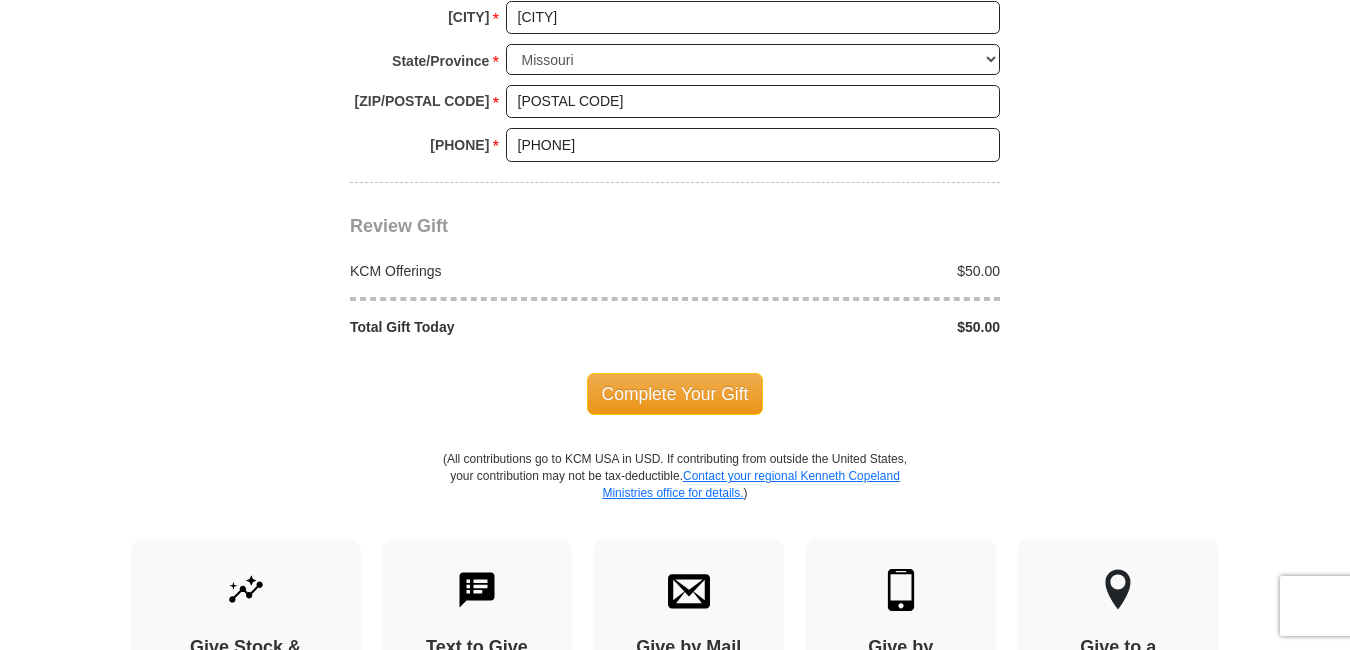 scroll, scrollTop: 1878, scrollLeft: 0, axis: vertical 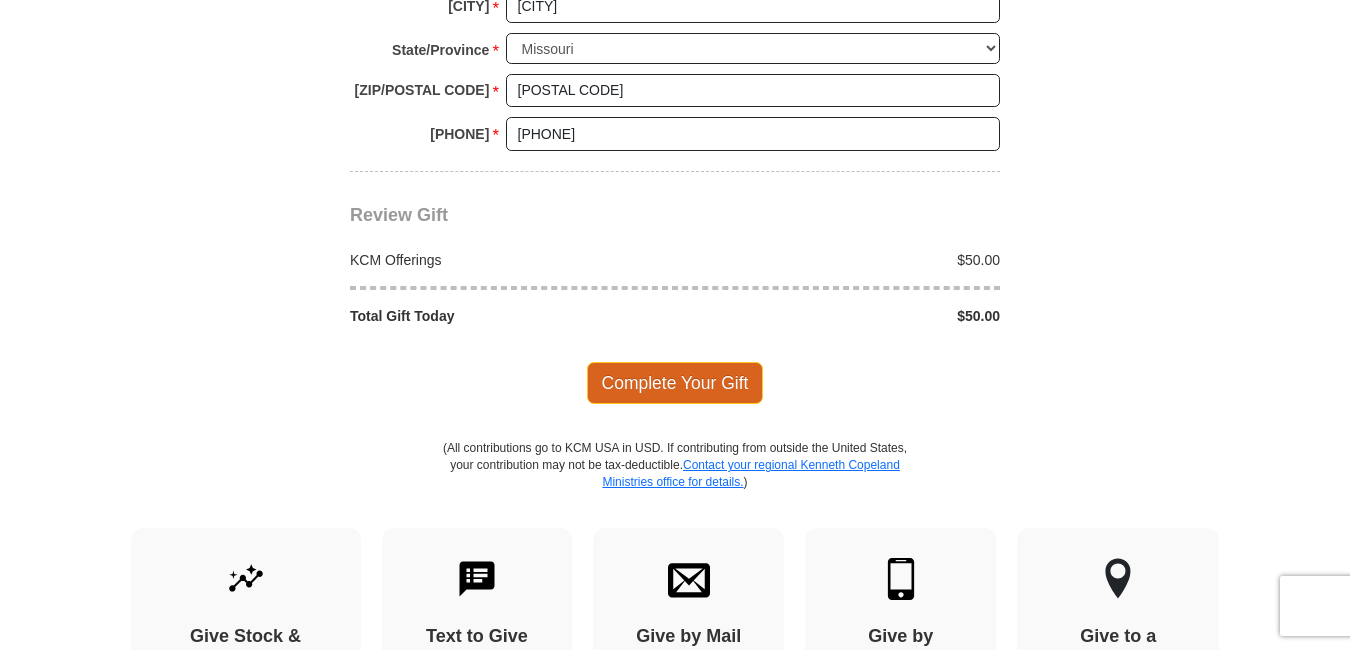 click on "Complete Your Gift" at bounding box center (675, 383) 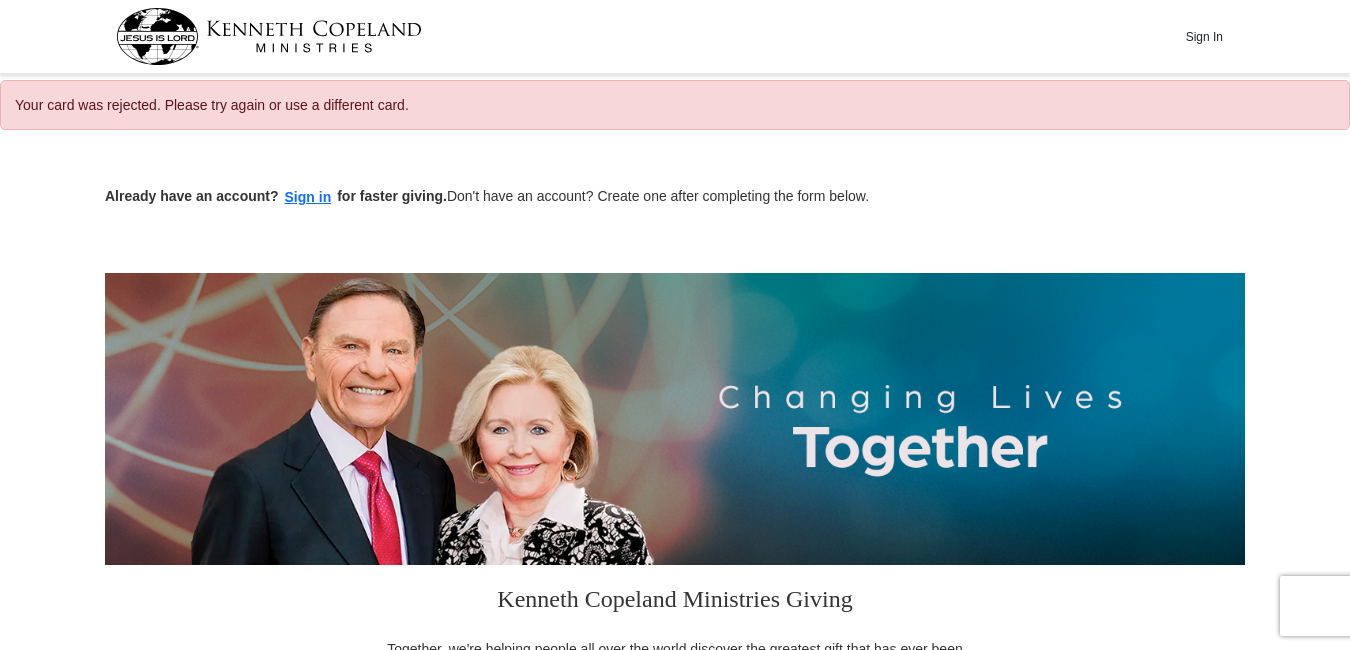 select on "MO" 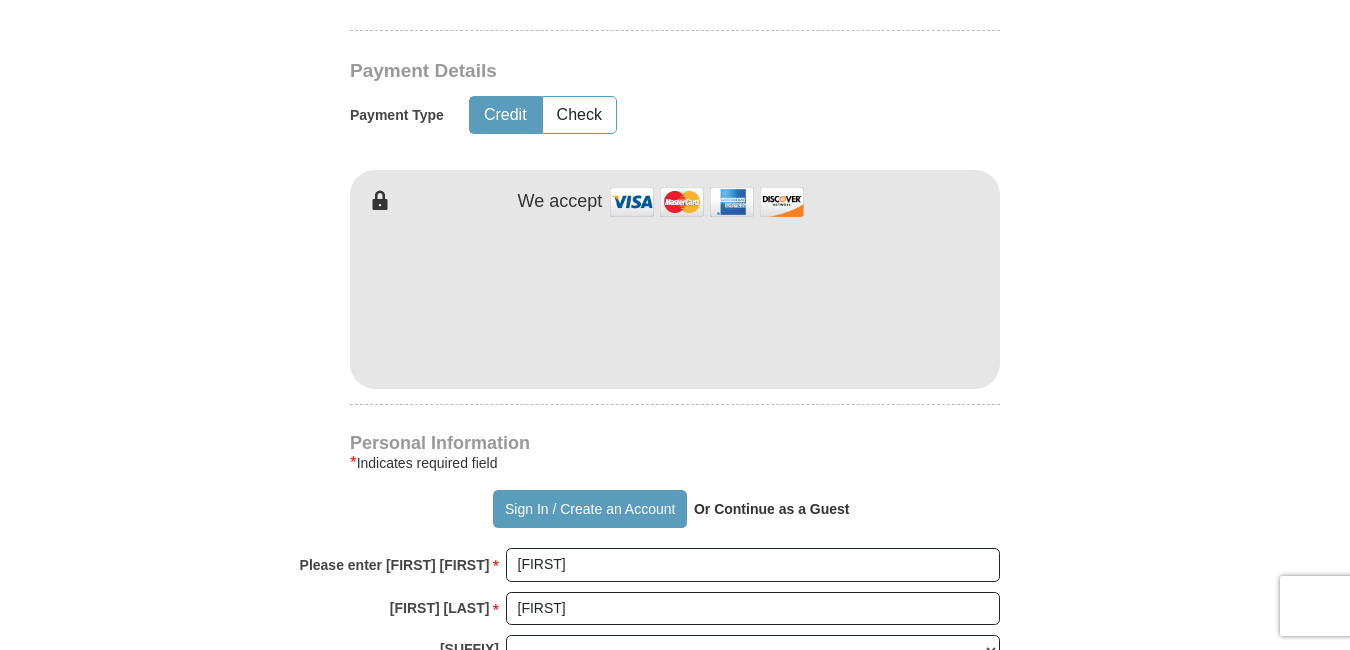 scroll, scrollTop: 1006, scrollLeft: 0, axis: vertical 